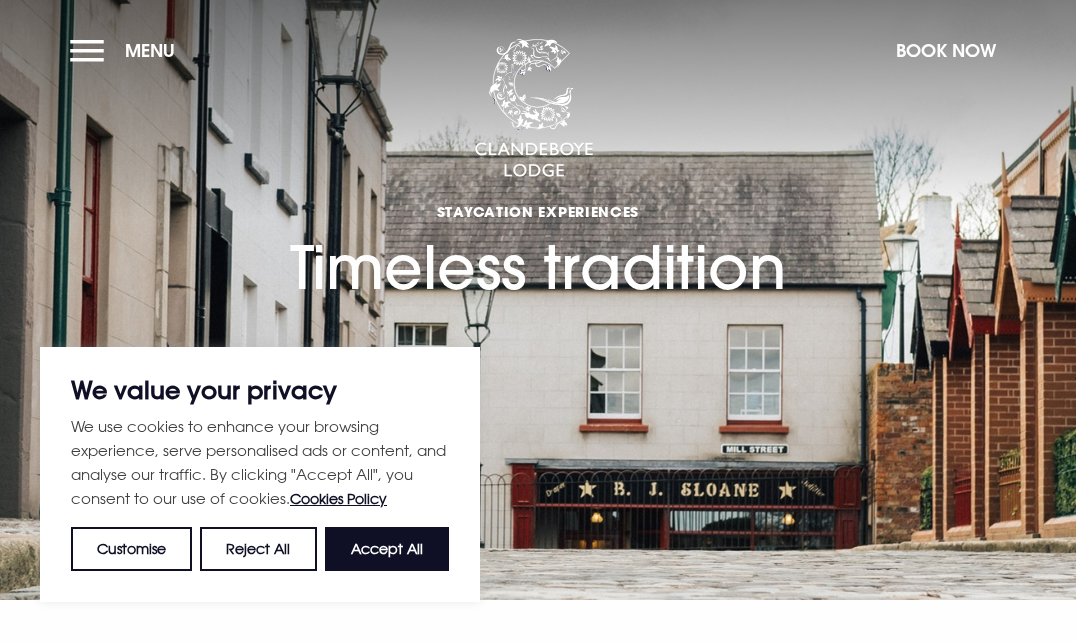 scroll, scrollTop: 0, scrollLeft: 0, axis: both 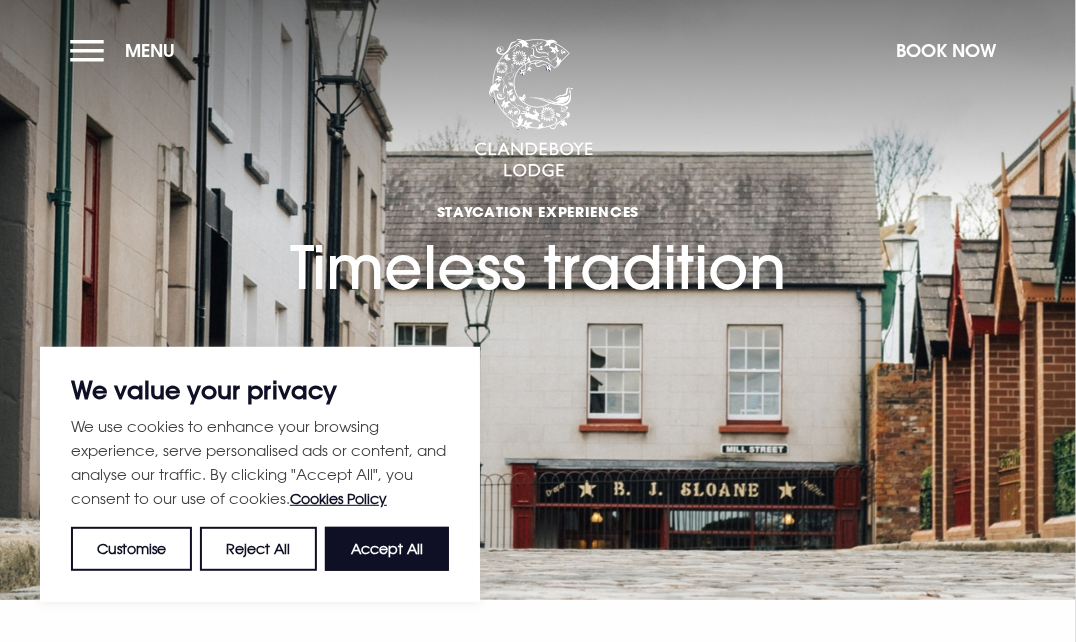 click on "Accept All" at bounding box center [387, 549] 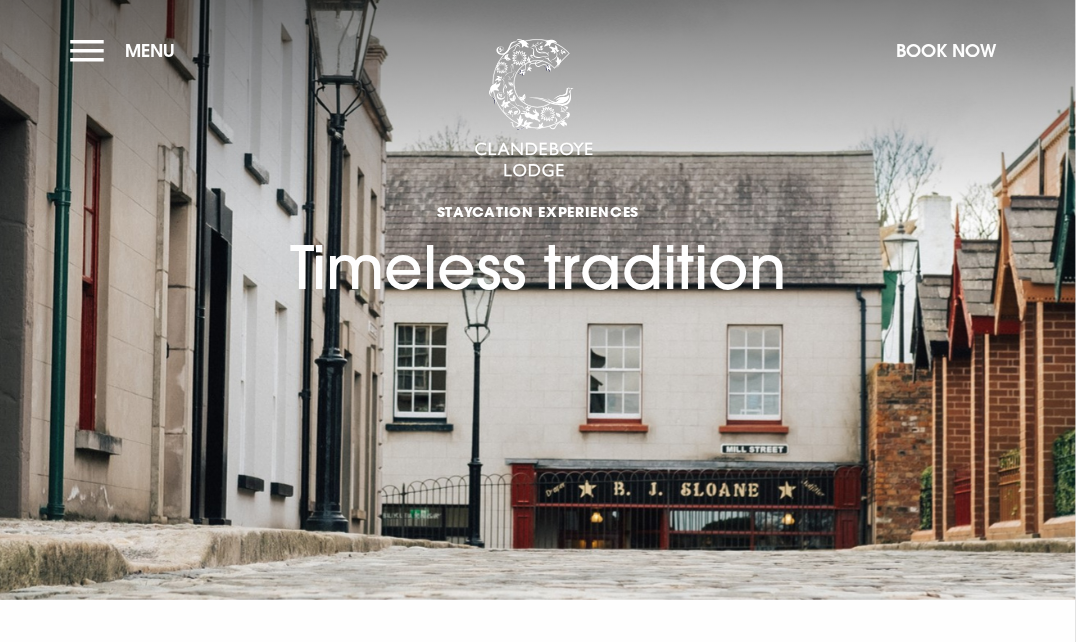 checkbox on "true" 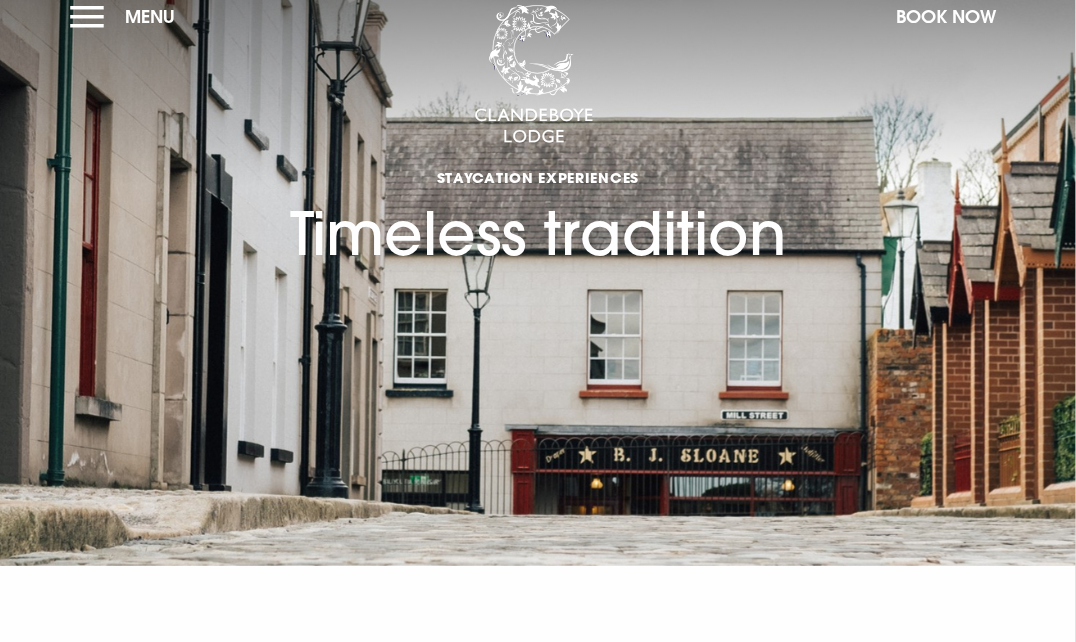 scroll, scrollTop: 0, scrollLeft: 0, axis: both 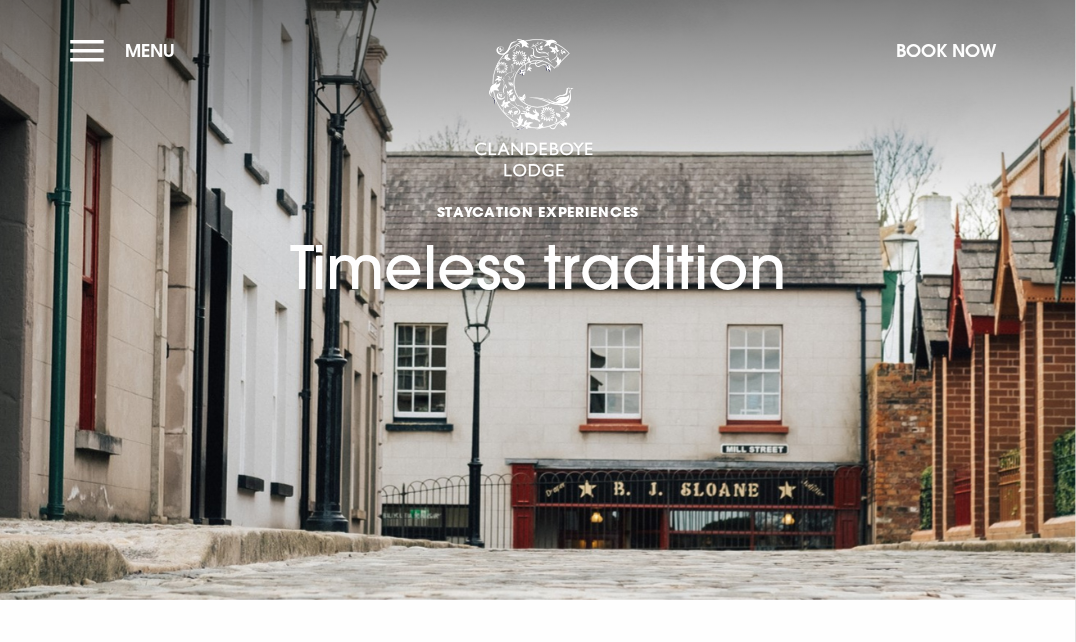 click on "Menu" at bounding box center (127, 50) 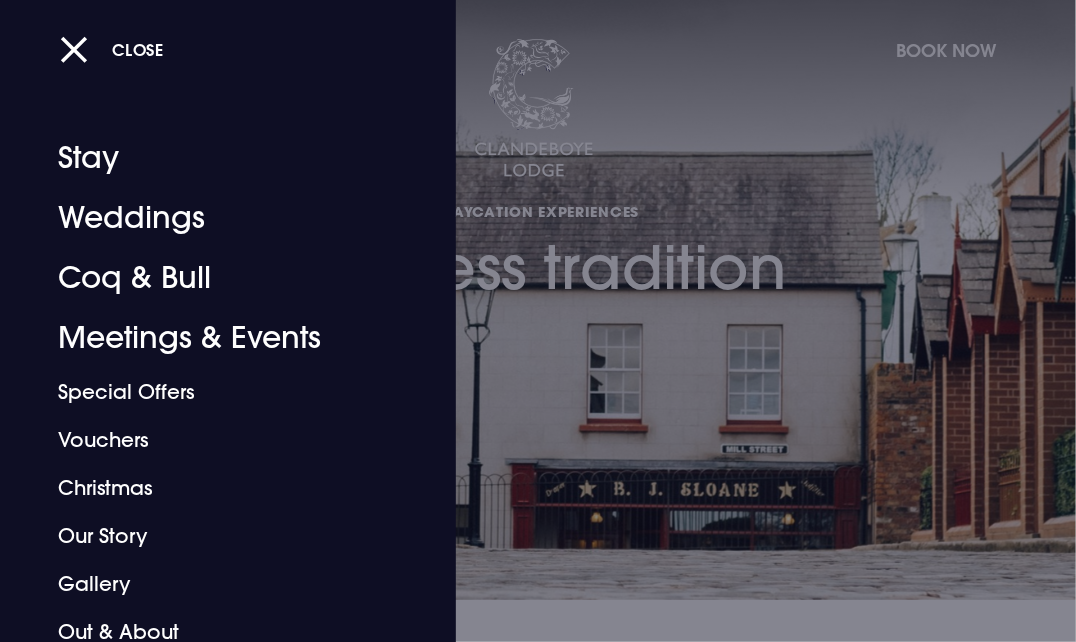 click on "Special Offers" at bounding box center [214, 392] 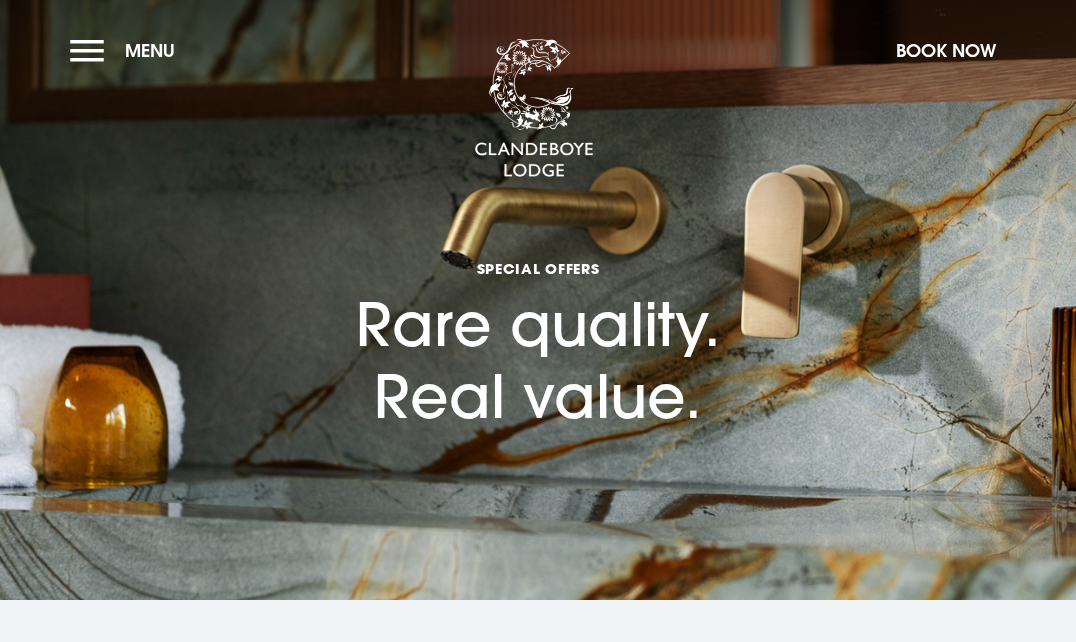 scroll, scrollTop: 0, scrollLeft: 0, axis: both 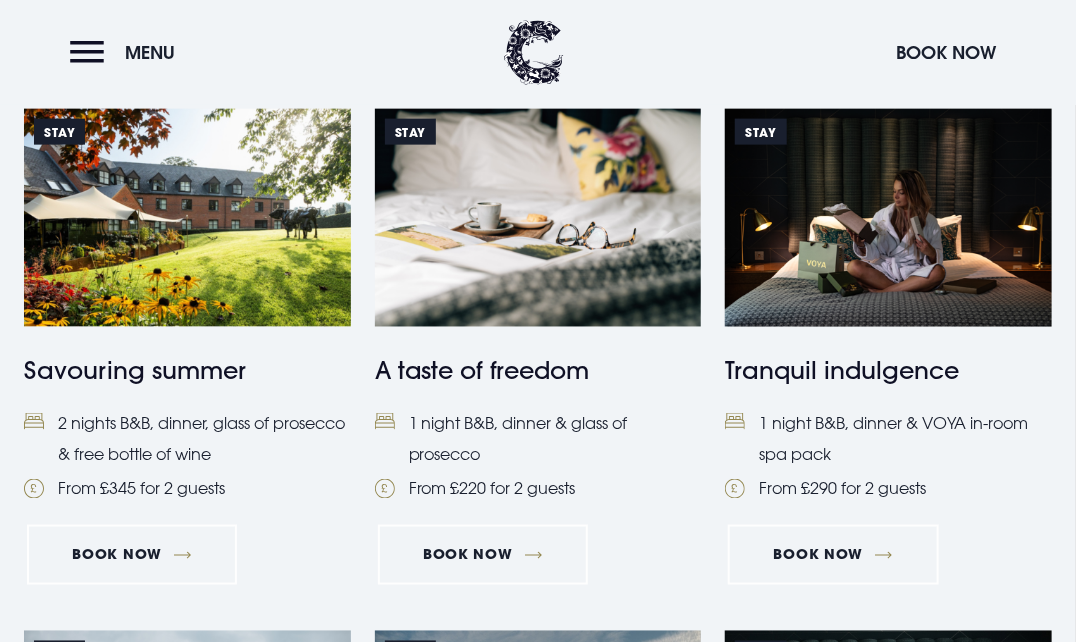 click on "Stay     Tranquil indulgence
1 night B&B, dinner & VOYA in-room spa pack
From £290 for 2 guests
Book Now" at bounding box center (888, 355) 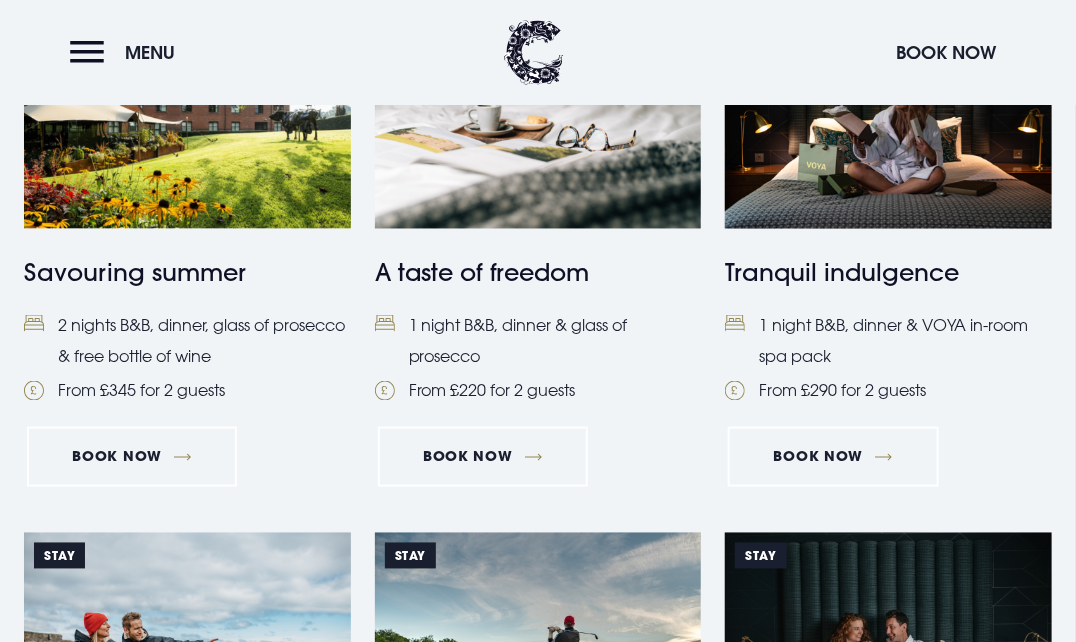 scroll, scrollTop: 971, scrollLeft: 0, axis: vertical 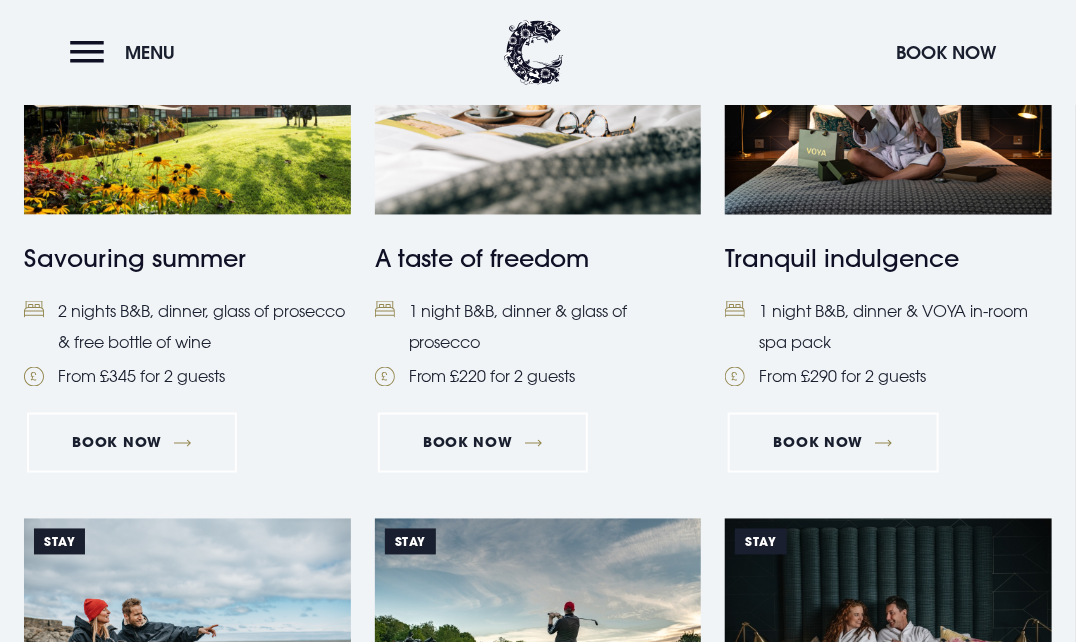 click on "Stay     Tranquil indulgence
1 night B&B, dinner & VOYA in-room spa pack
From £290 for 2 guests
Book Now" at bounding box center (888, 243) 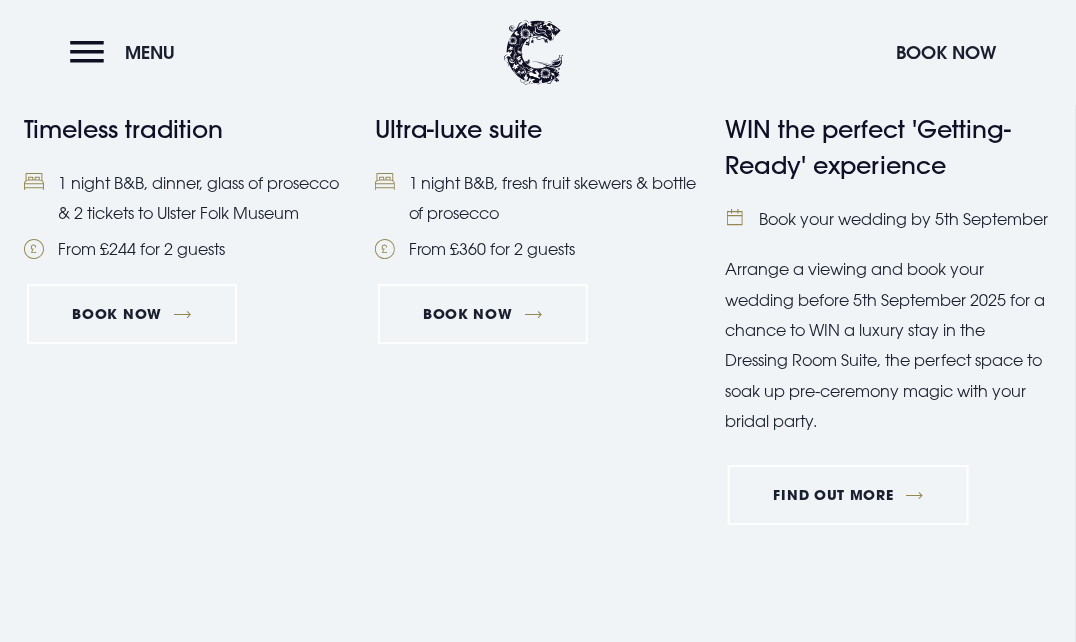 scroll, scrollTop: 2174, scrollLeft: 0, axis: vertical 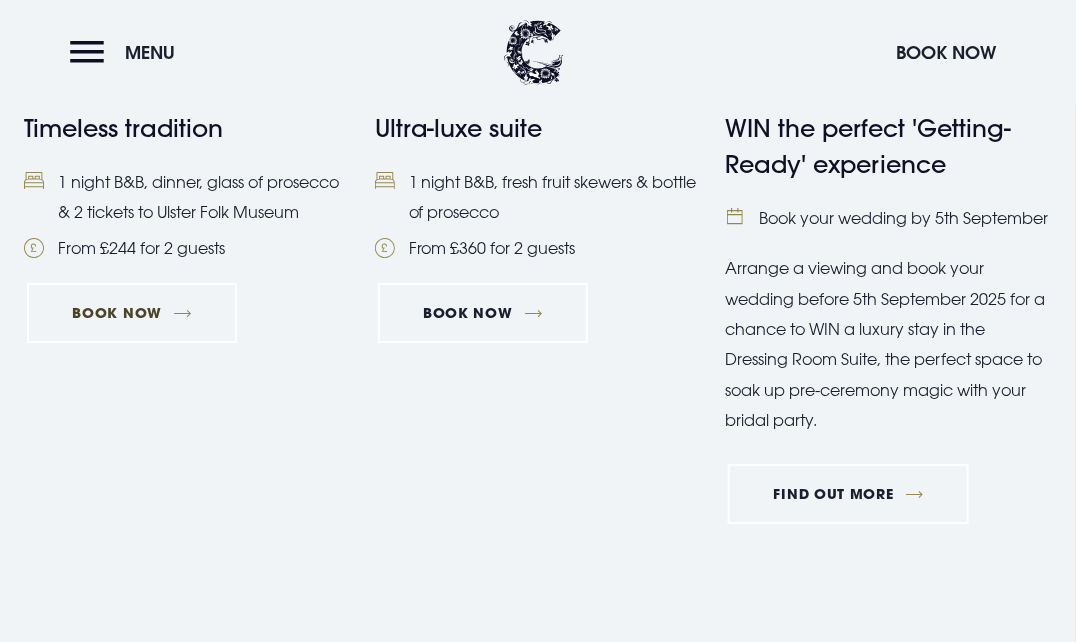 click on "Book Now" at bounding box center (132, 313) 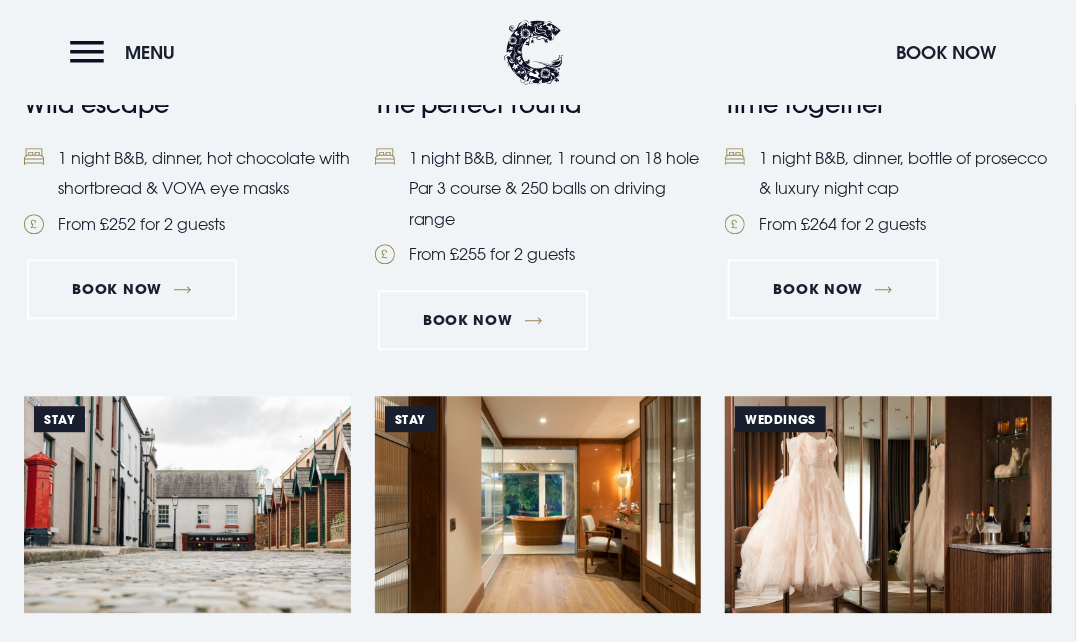 scroll, scrollTop: 1645, scrollLeft: 0, axis: vertical 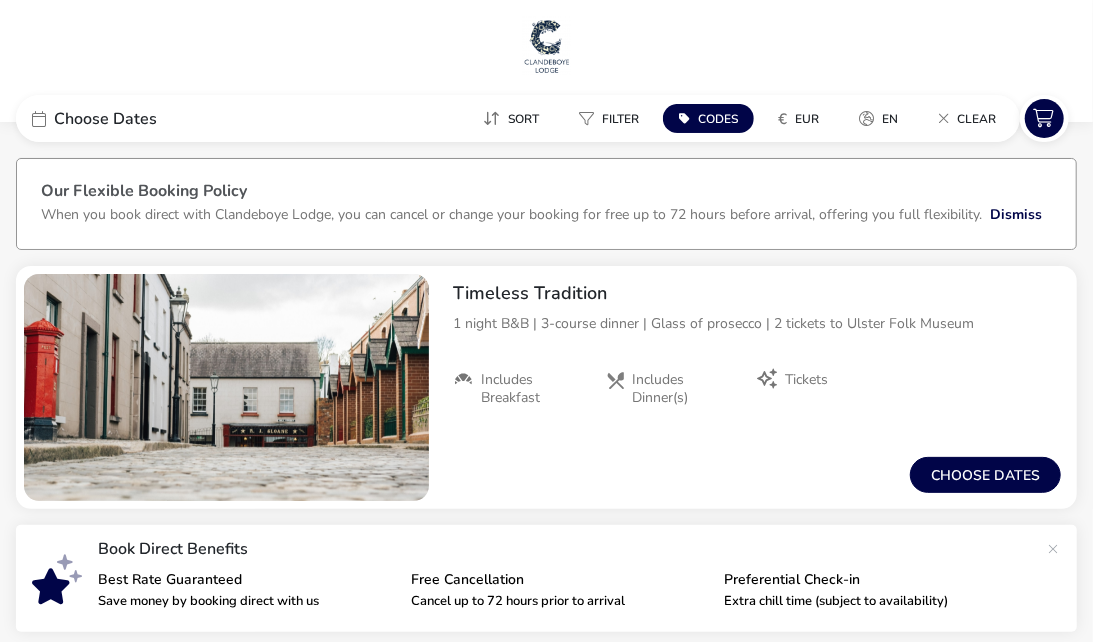 checkbox on "true" 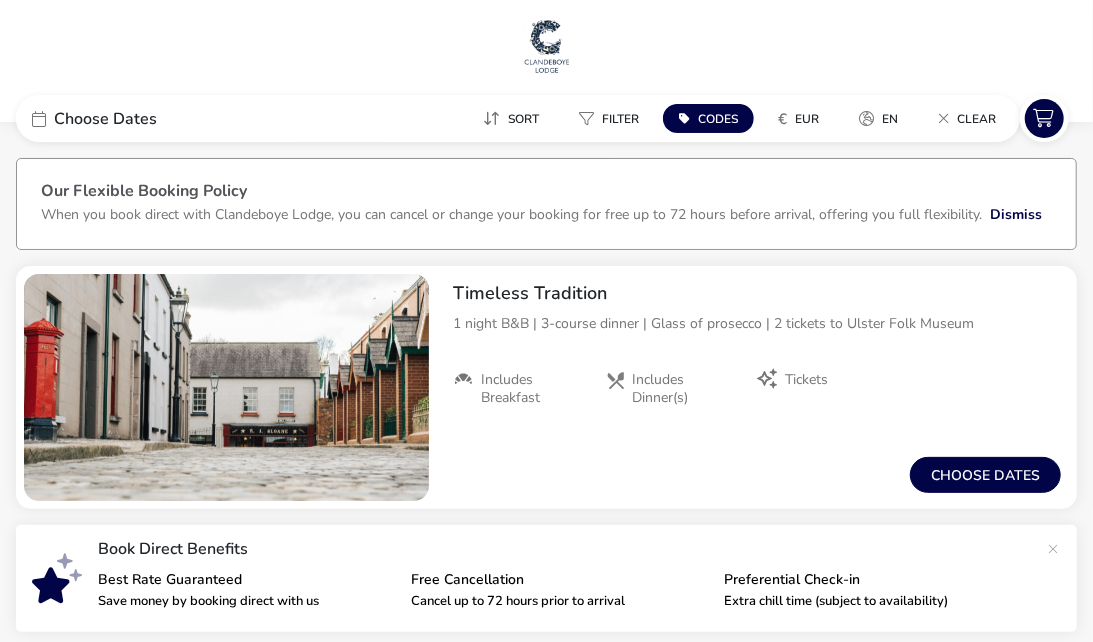 checkbox on "true" 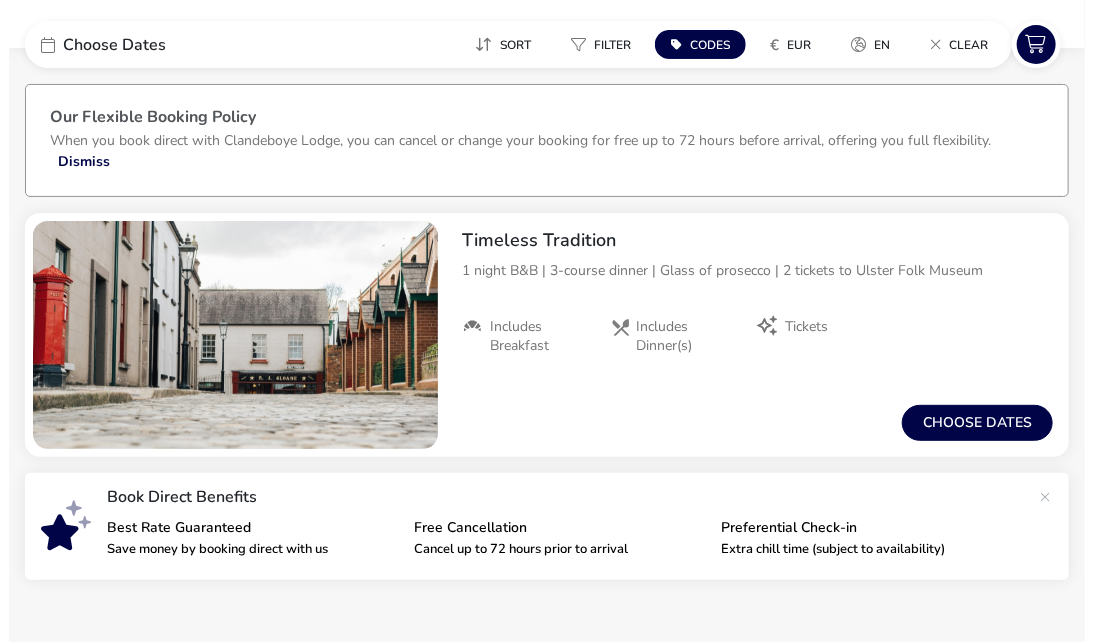 scroll, scrollTop: 0, scrollLeft: 0, axis: both 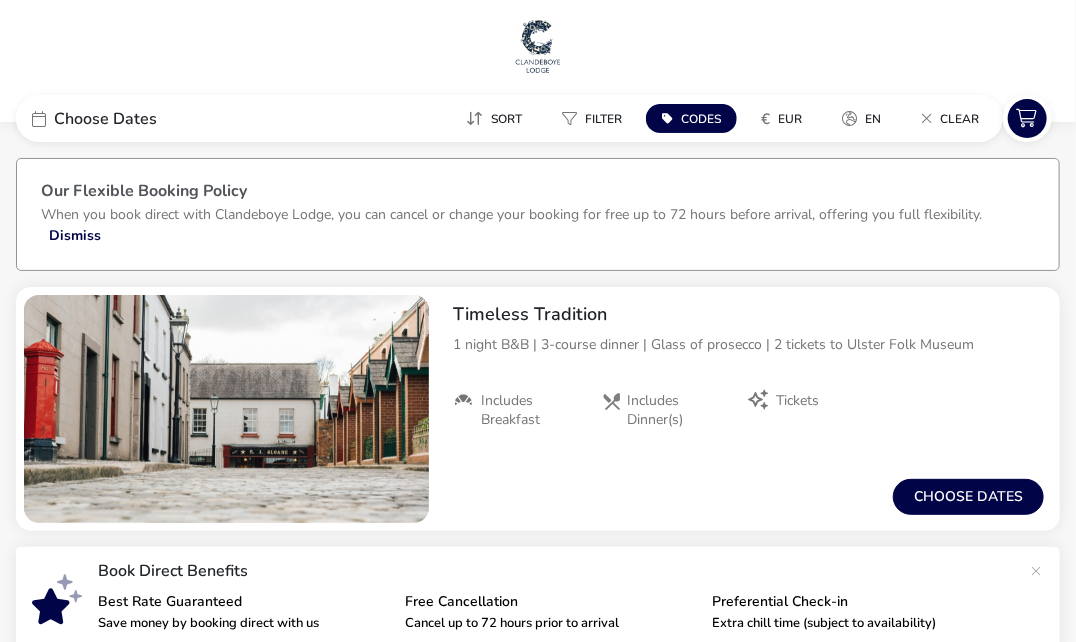 click on "Choose dates" at bounding box center (968, 497) 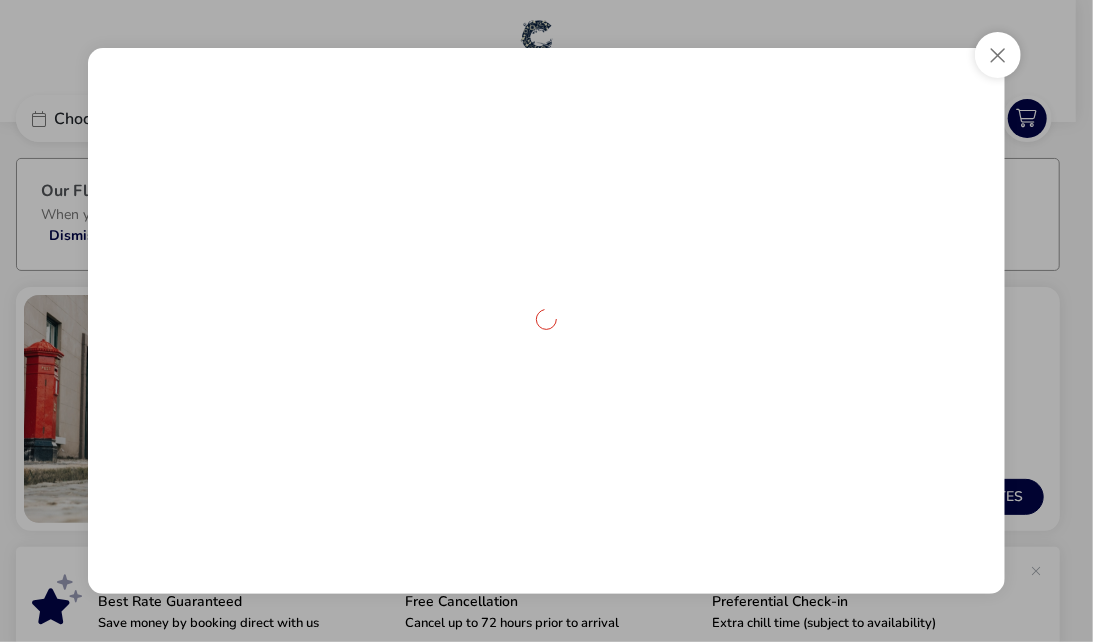 click at bounding box center (546, 321) 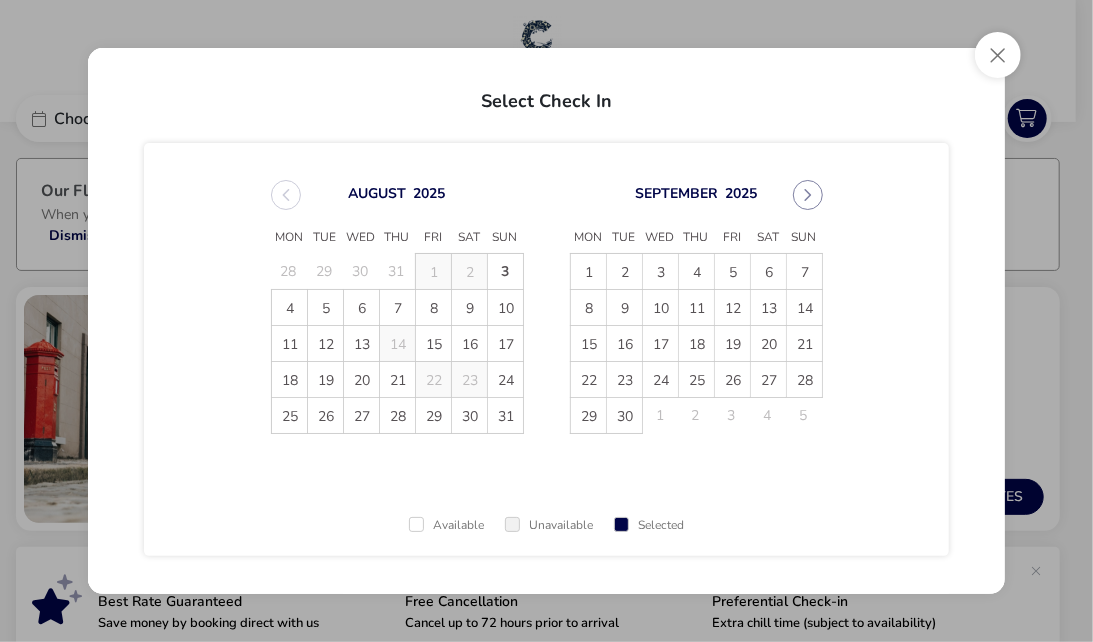 scroll, scrollTop: 0, scrollLeft: 0, axis: both 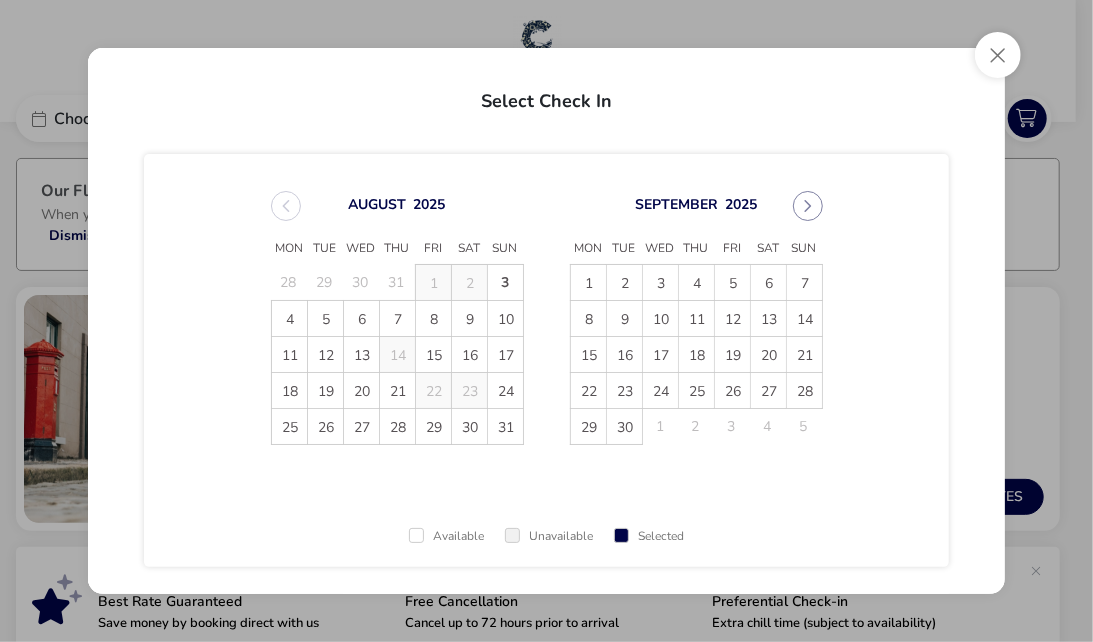 click on "25" at bounding box center (290, 427) 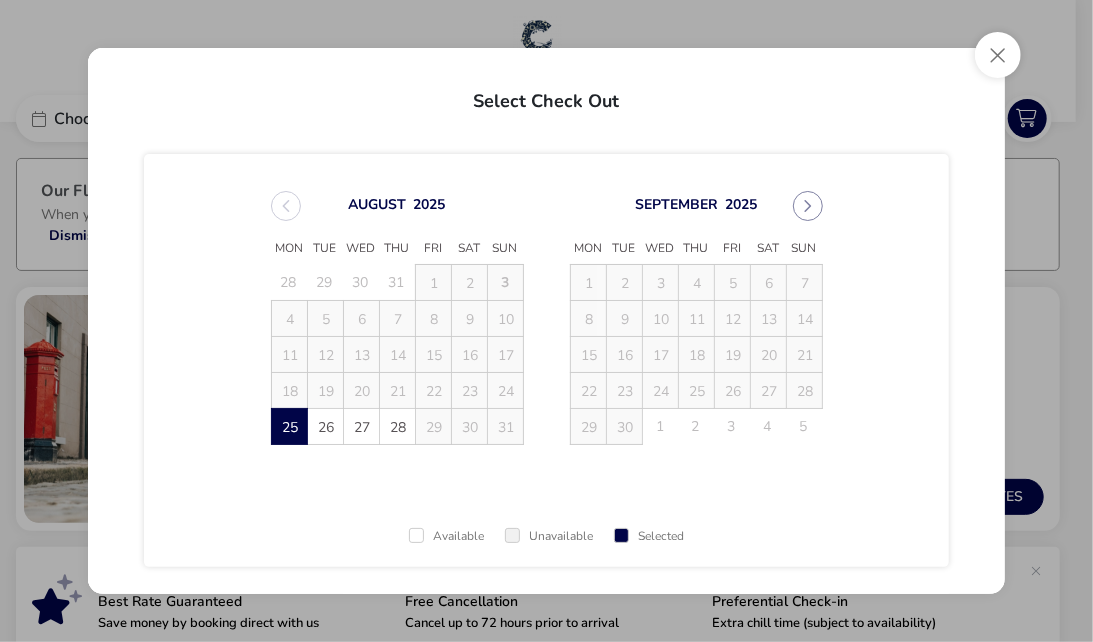 click on "26" at bounding box center [326, 427] 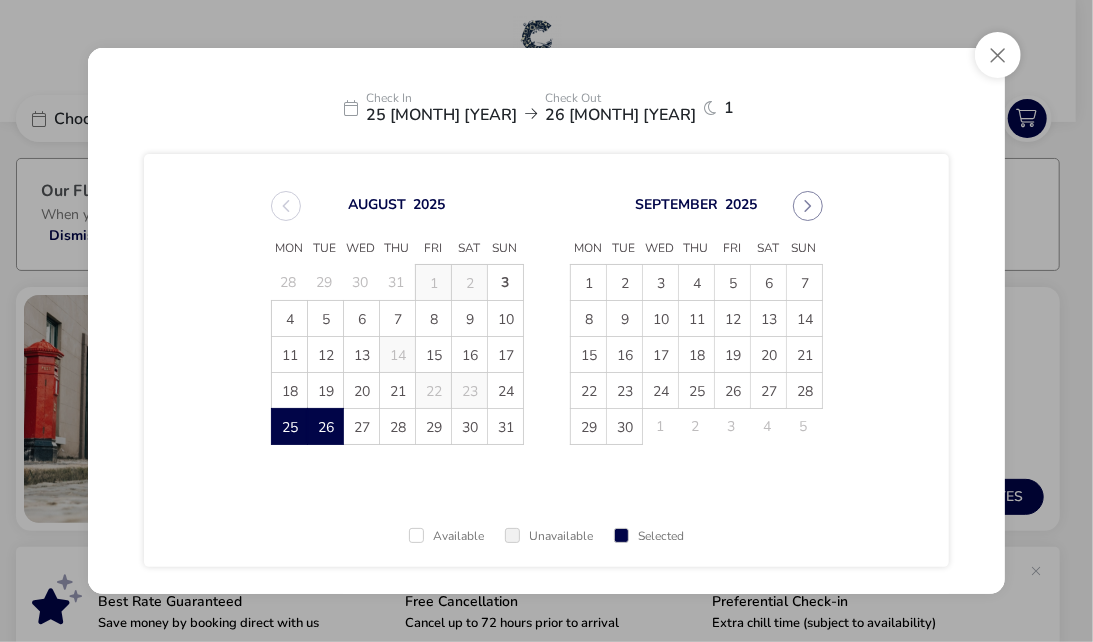 click on "27" at bounding box center (362, 427) 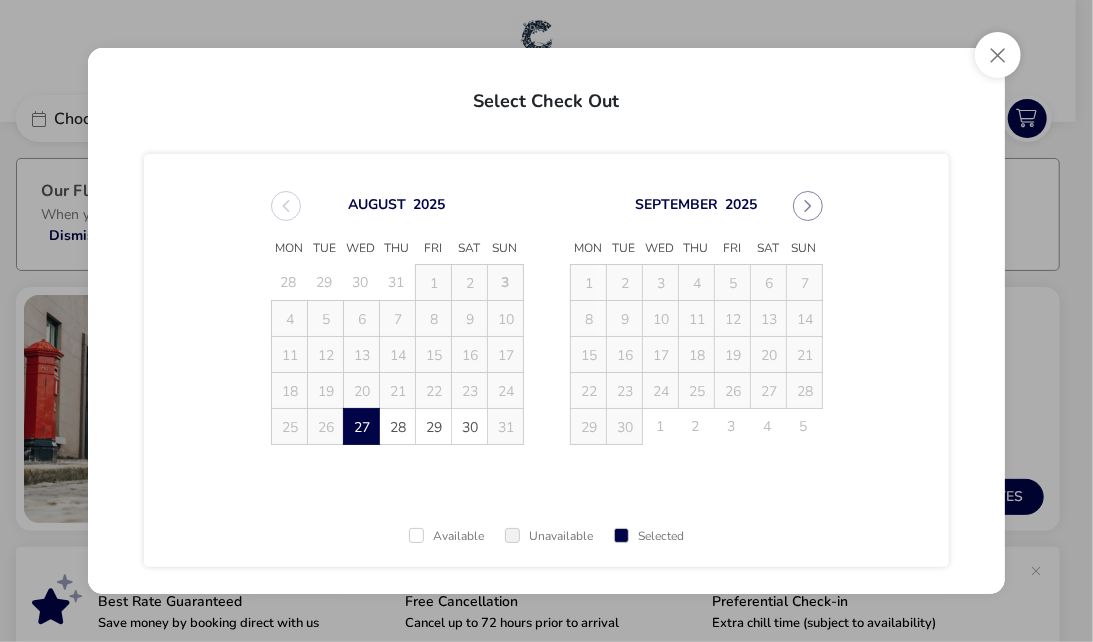 click on "25" at bounding box center (289, 427) 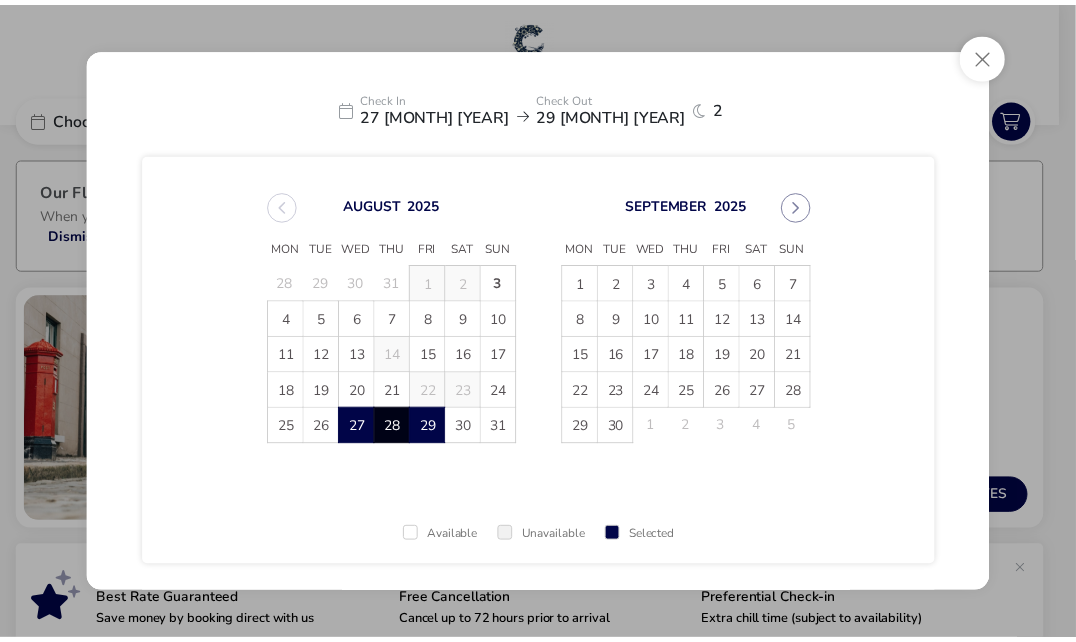 scroll, scrollTop: 115, scrollLeft: 0, axis: vertical 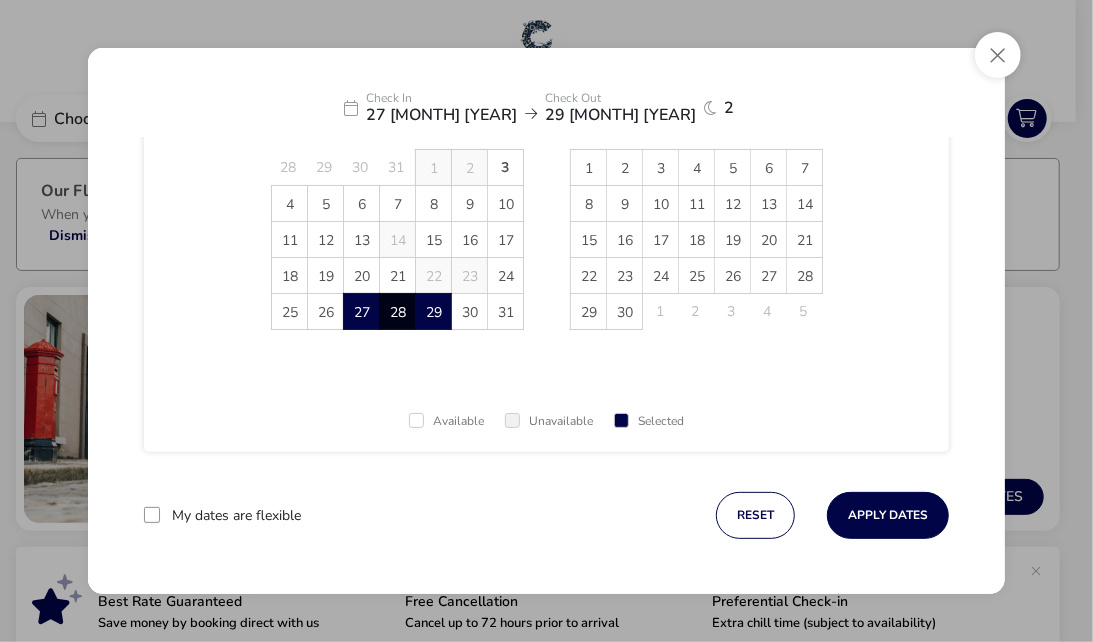 click on "Apply Dates" at bounding box center (888, 515) 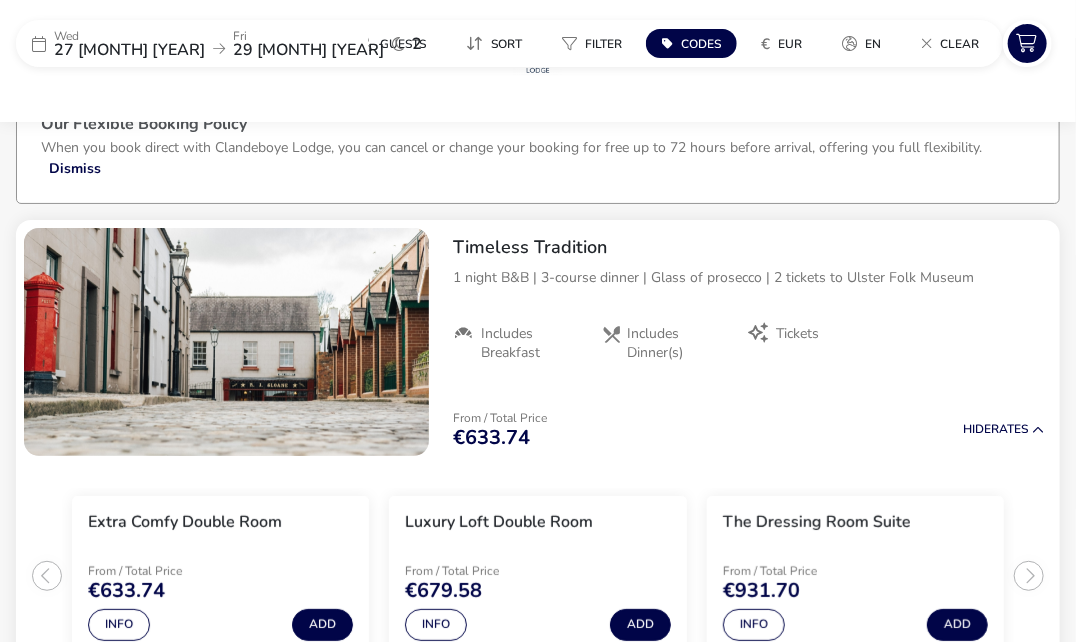 scroll, scrollTop: 283, scrollLeft: 0, axis: vertical 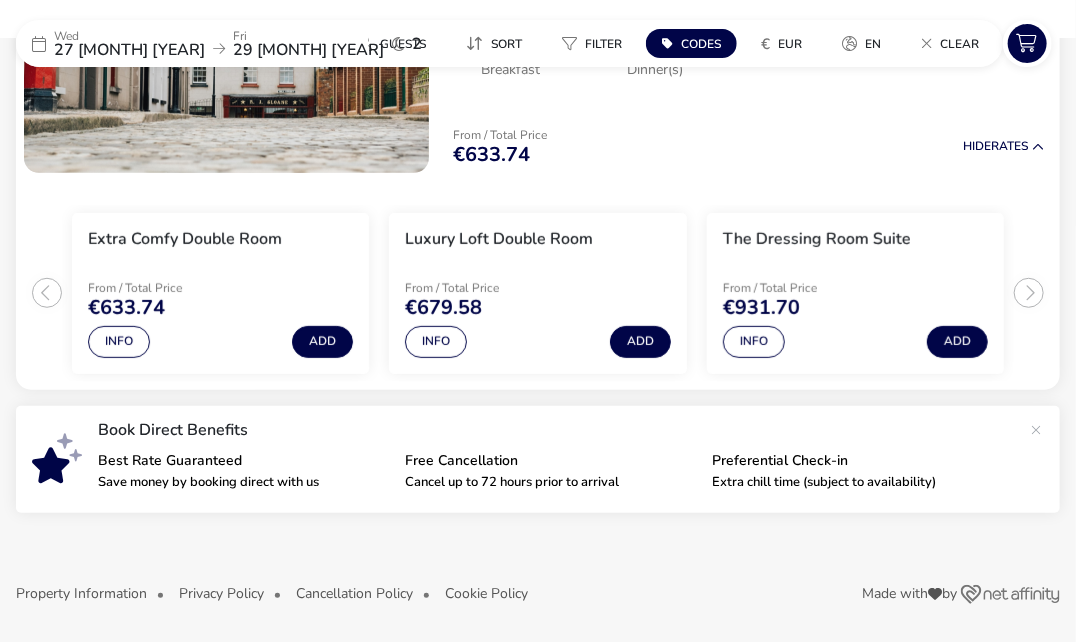 click on "The Dressing Room Suite   From / Total Price  €931.70  Info   Add" at bounding box center (855, 293) 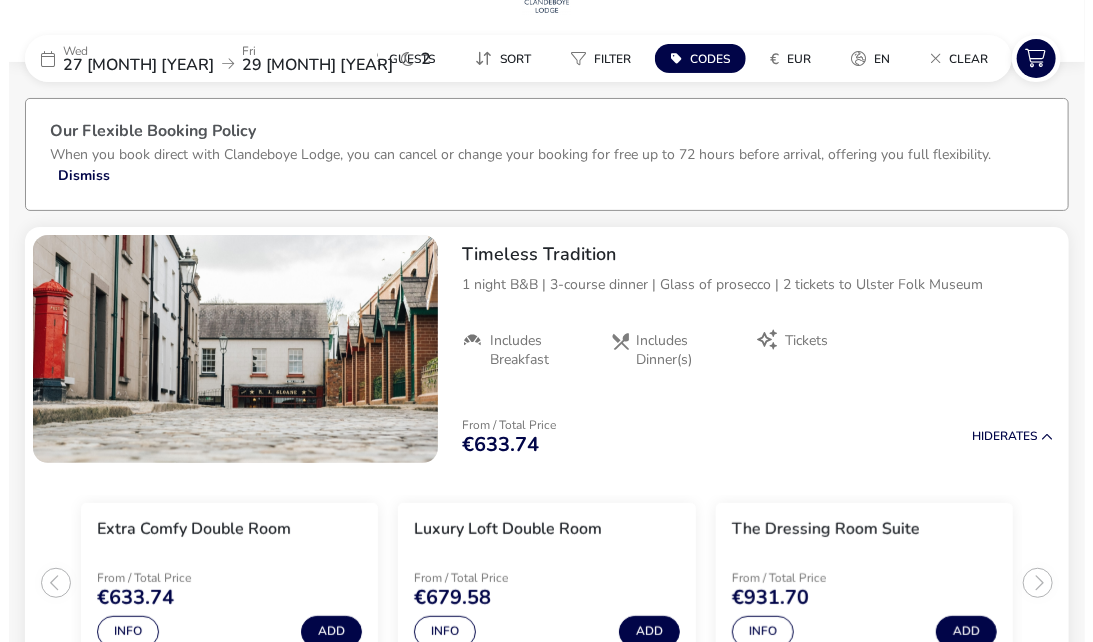 scroll, scrollTop: 0, scrollLeft: 0, axis: both 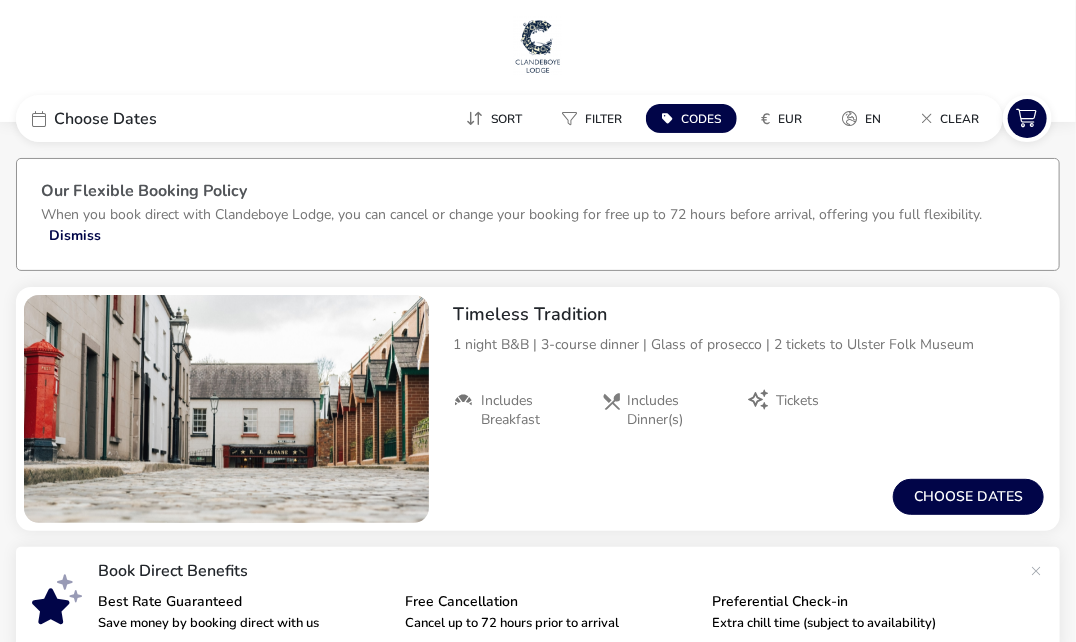 click on "Choose dates" at bounding box center [968, 497] 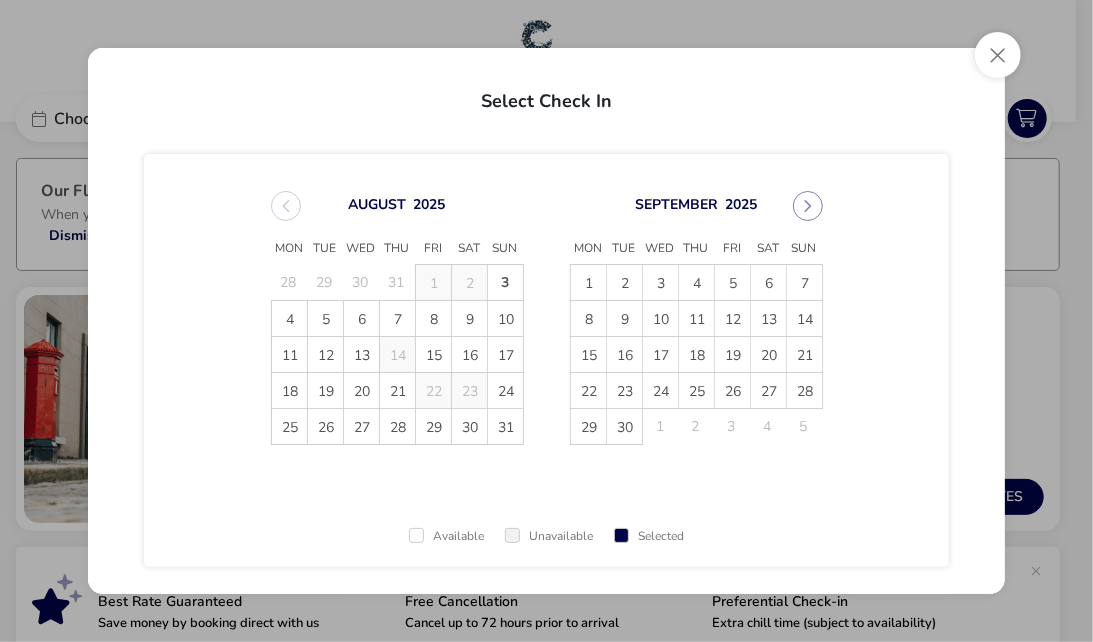 click on "25" at bounding box center (290, 427) 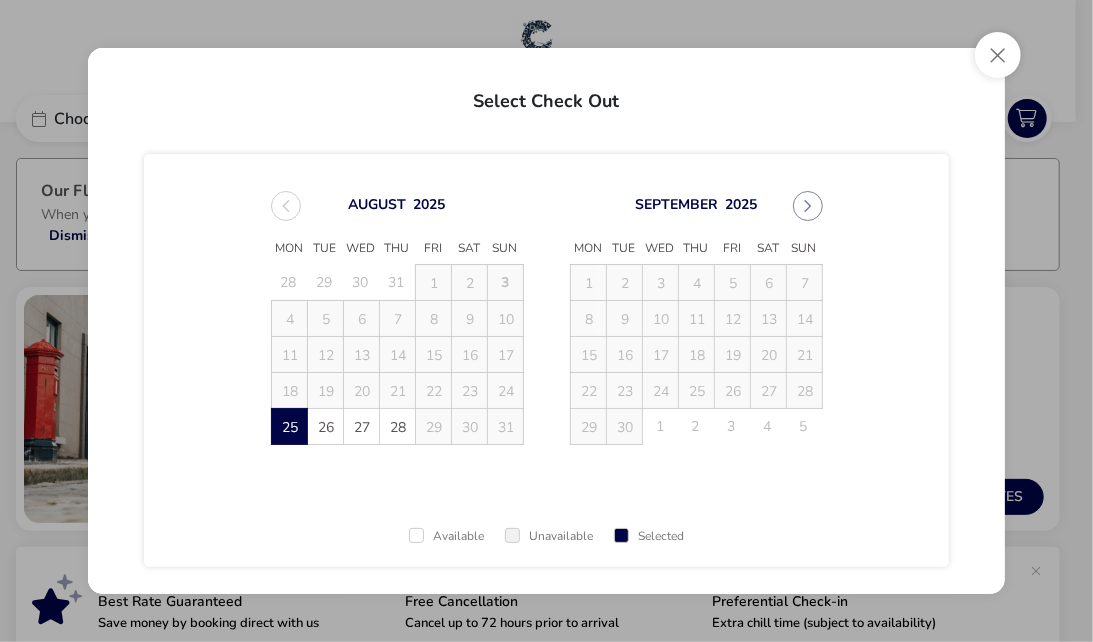 click on "27" at bounding box center (362, 427) 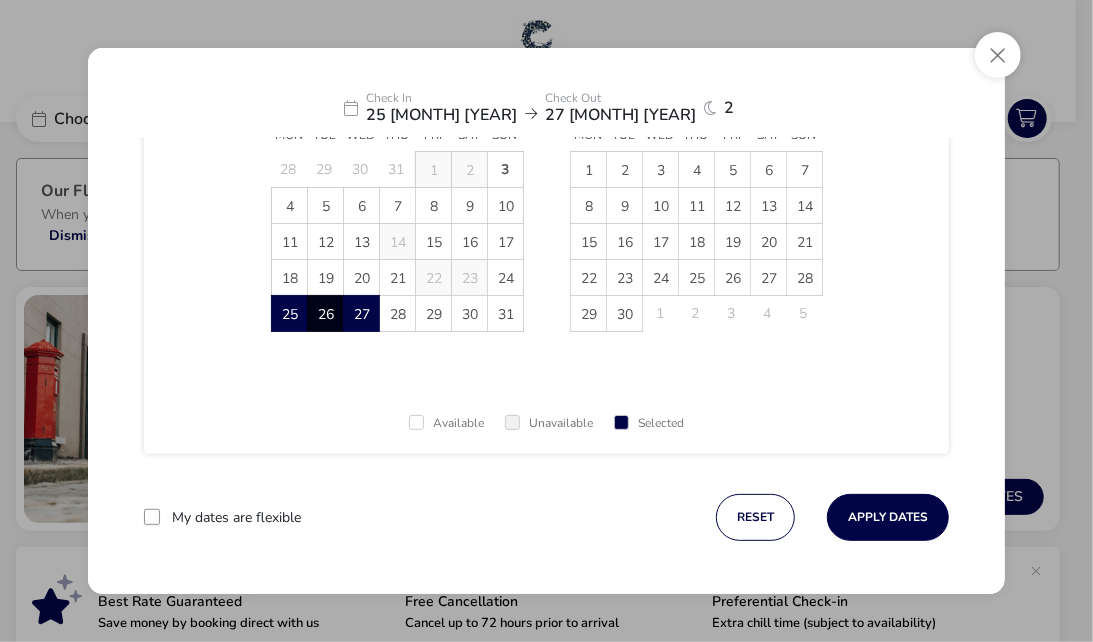 scroll, scrollTop: 115, scrollLeft: 0, axis: vertical 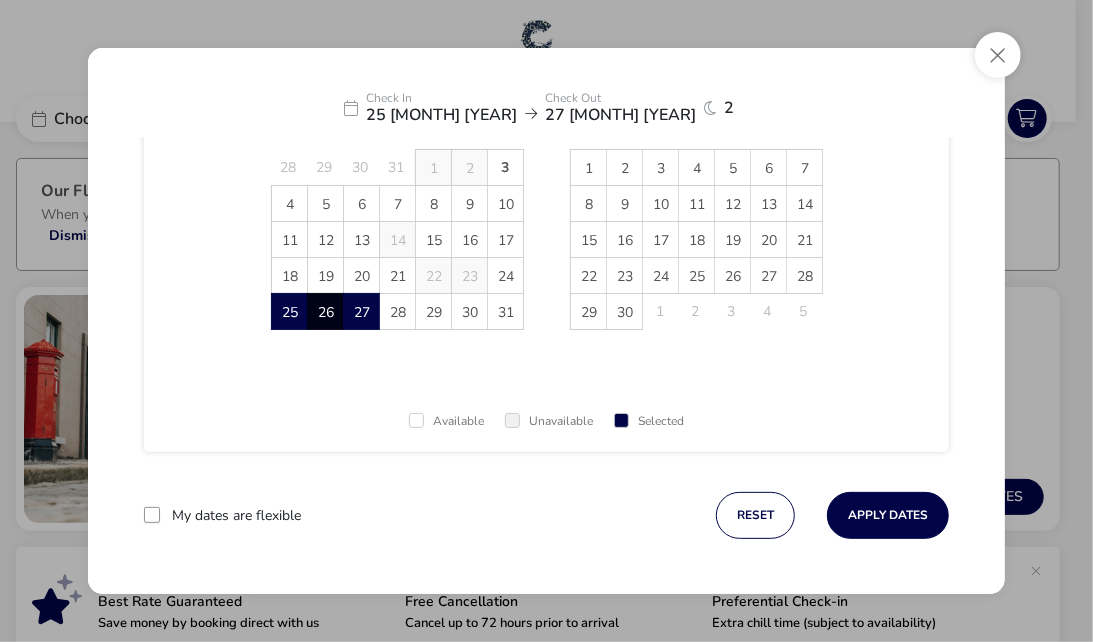 click at bounding box center (152, 515) 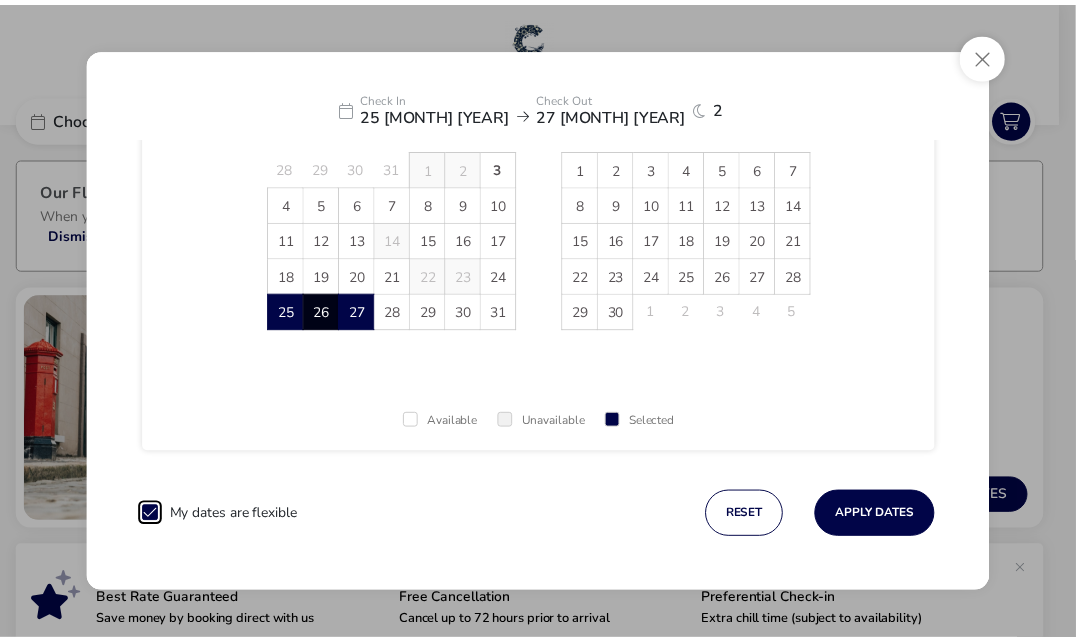 scroll, scrollTop: 8, scrollLeft: 10, axis: both 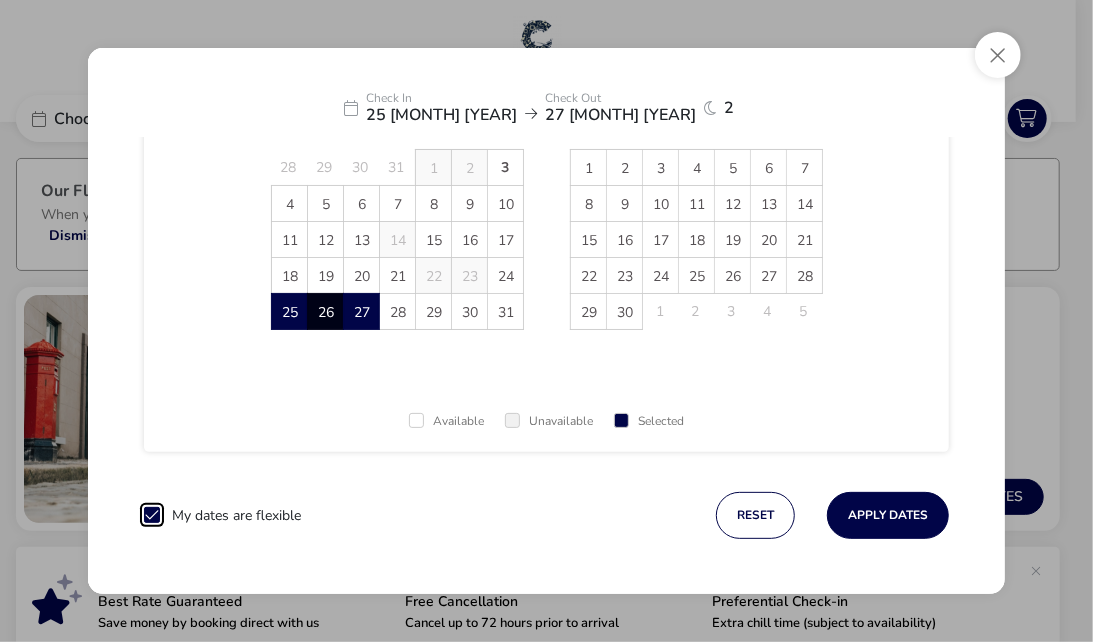 click on "Apply Dates" at bounding box center [888, 515] 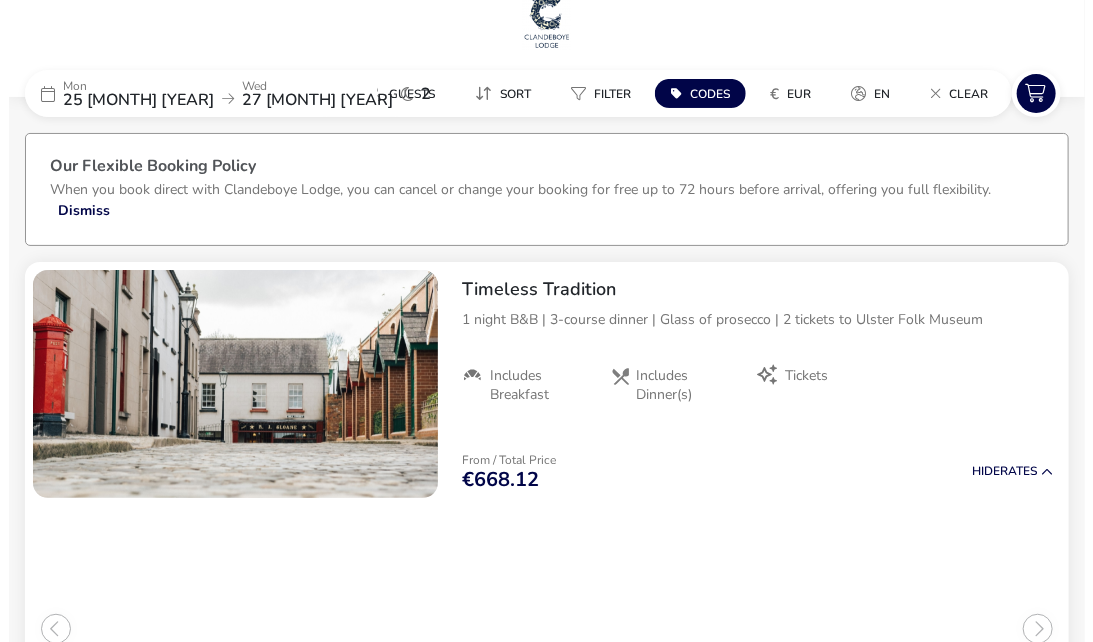scroll, scrollTop: 0, scrollLeft: 0, axis: both 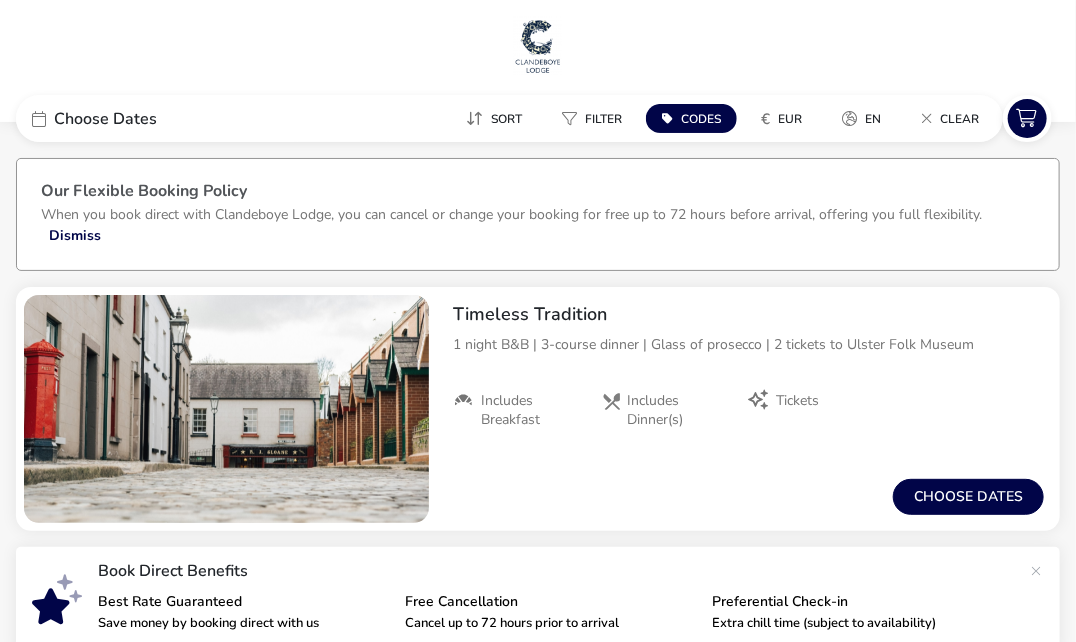 click on "Choose dates" at bounding box center (968, 497) 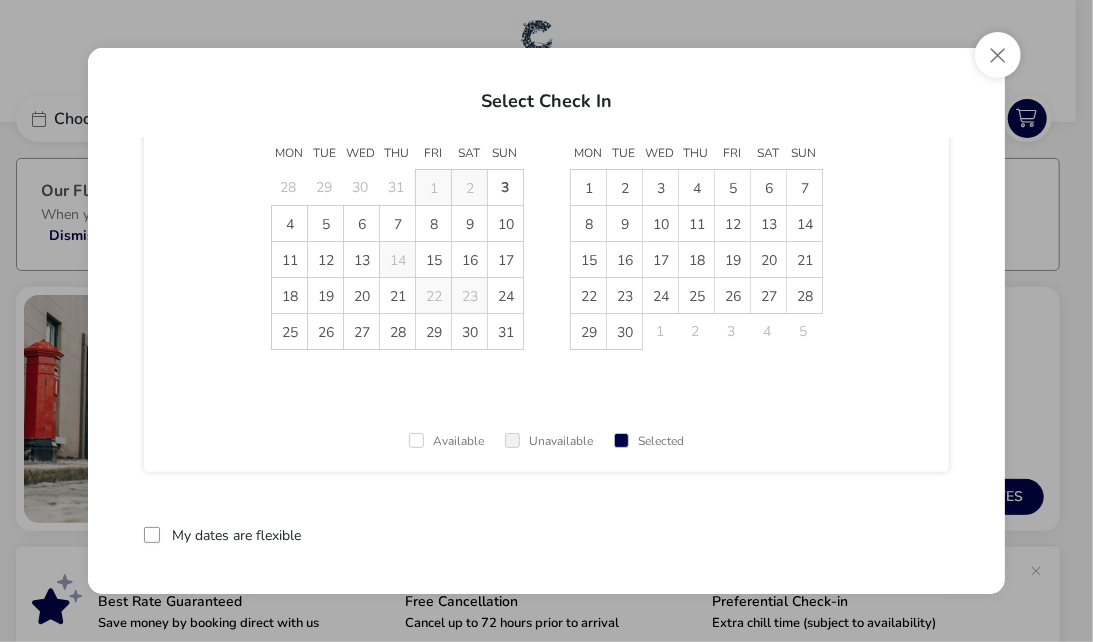 scroll, scrollTop: 115, scrollLeft: 0, axis: vertical 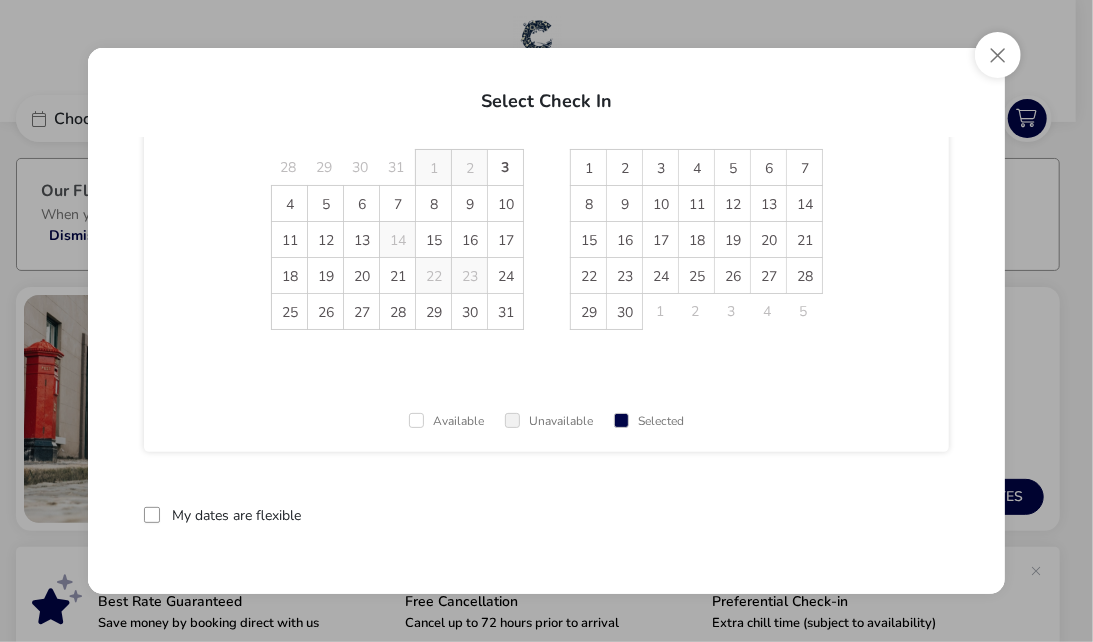 click at bounding box center (152, 515) 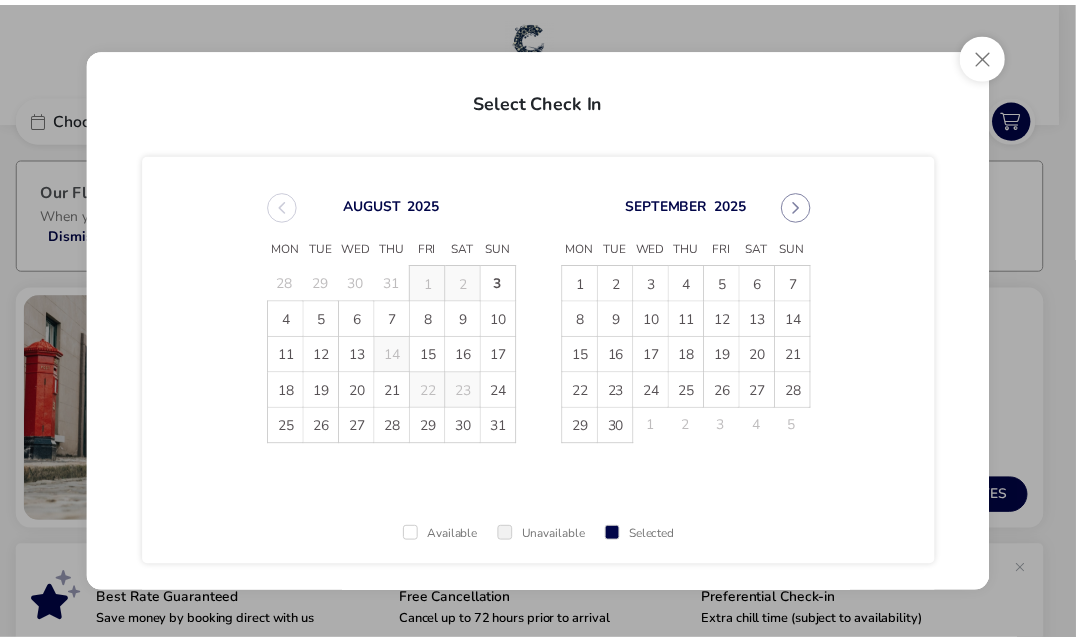 scroll, scrollTop: 115, scrollLeft: 0, axis: vertical 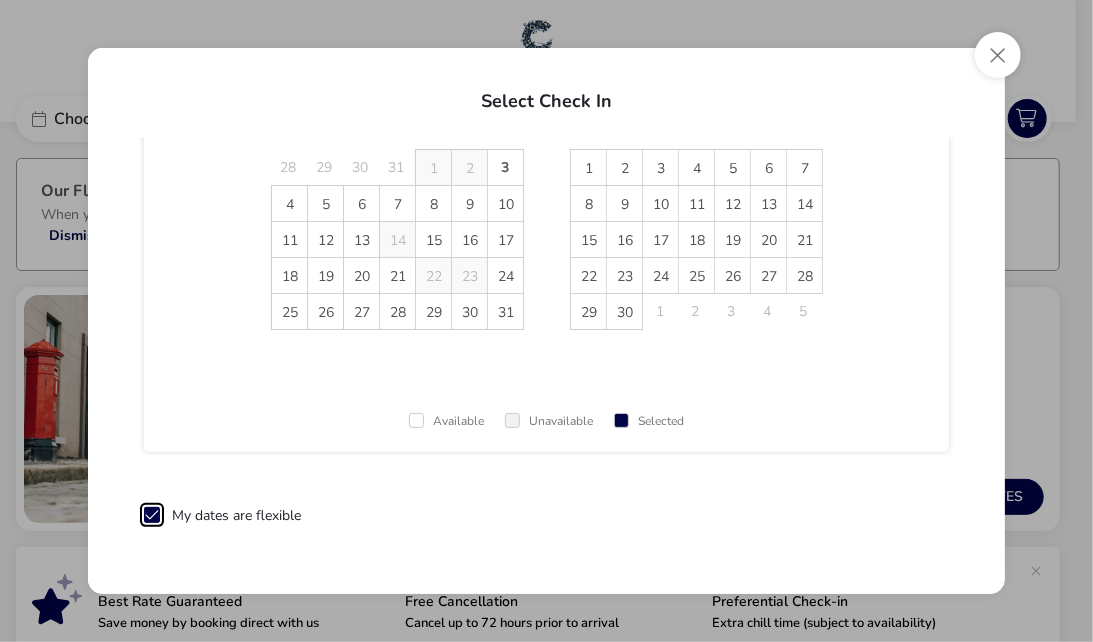 click on "Select Check In  August   2025  Mon Tue Wed Thu Fri Sat Sun  28   29   30   31   1   2   3   4   5   6   7   8   9   10   11   12   13   14   15   16   17   18   19   20   21   22   23   24   25   26   27   28   29   30   31   September   2025  Mon Tue Wed Thu Fri Sat Sun  1   2   3   4   5   6   7   8   9   10   11   12   13   14   15   16   17   18   19   20   21   22   23   24   25   26   27   28   29   30   1   2   3   4   5   Available   Unavailable   Selected   My dates are flexible" at bounding box center [546, 321] 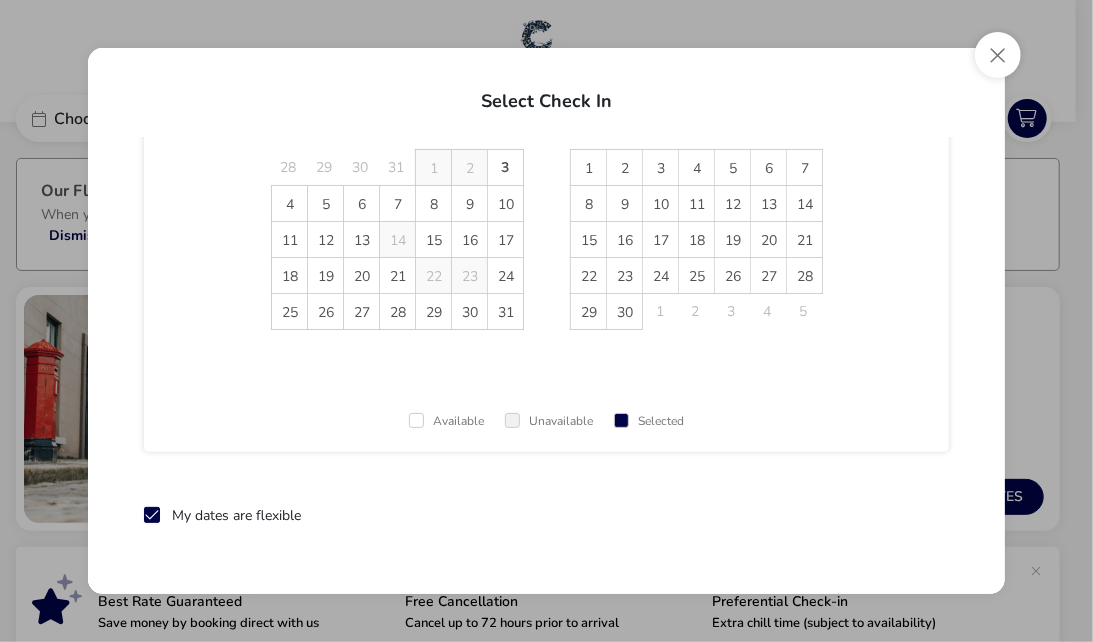 click on "Select Check In  August   2025  Mon Tue Wed Thu Fri Sat Sun  28   29   30   31   1   2   3   4   5   6   7   8   9   10   11   12   13   14   15   16   17   18   19   20   21   22   23   24   25   26   27   28   29   30   31   September   2025  Mon Tue Wed Thu Fri Sat Sun  1   2   3   4   5   6   7   8   9   10   11   12   13   14   15   16   17   18   19   20   21   22   23   24   25   26   27   28   29   30   1   2   3   4   5   Available   Unavailable   Selected   My dates are flexible" at bounding box center (546, 321) 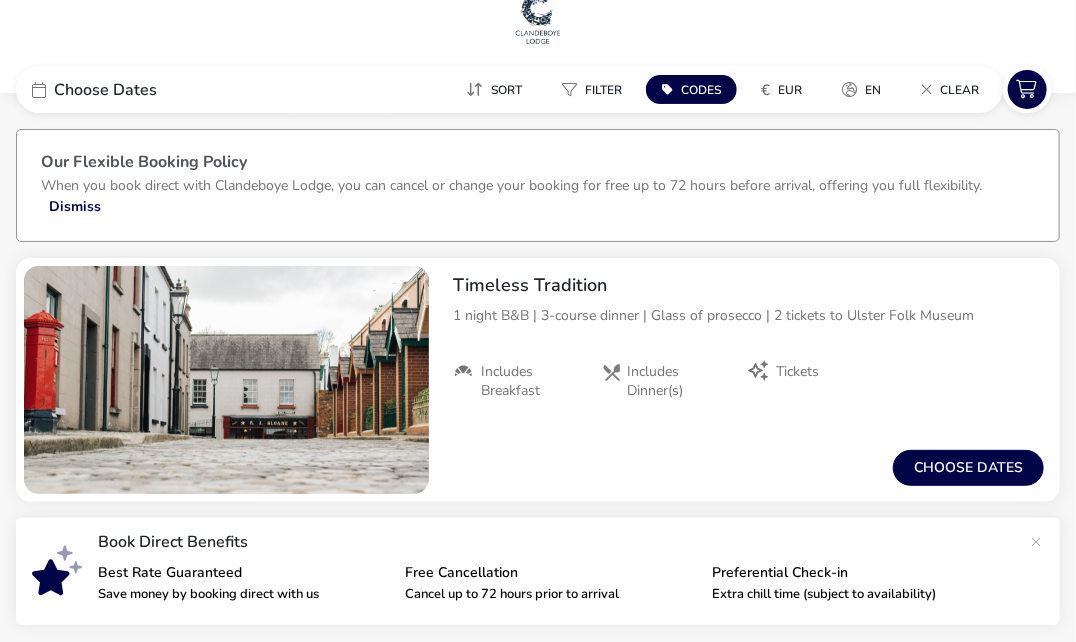 scroll, scrollTop: 0, scrollLeft: 0, axis: both 